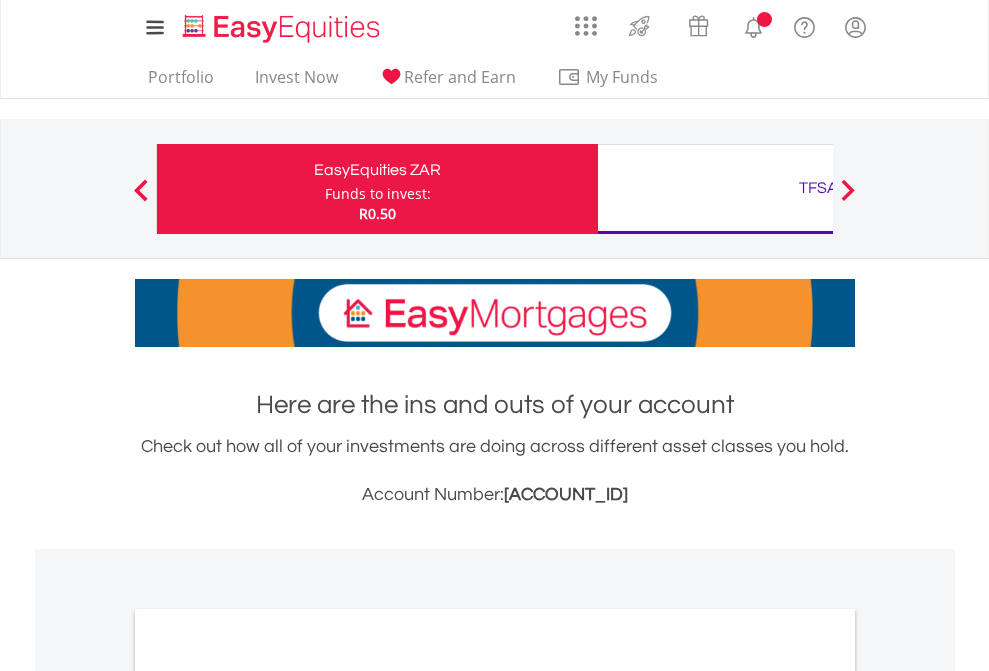 scroll, scrollTop: 0, scrollLeft: 0, axis: both 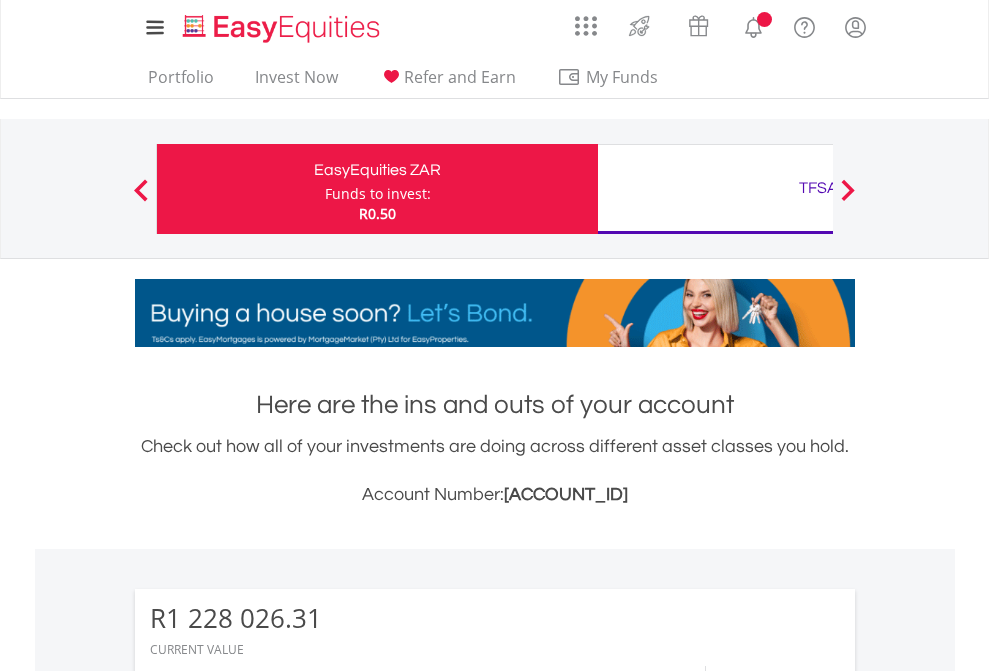 click on "Funds to invest:" at bounding box center [378, 194] 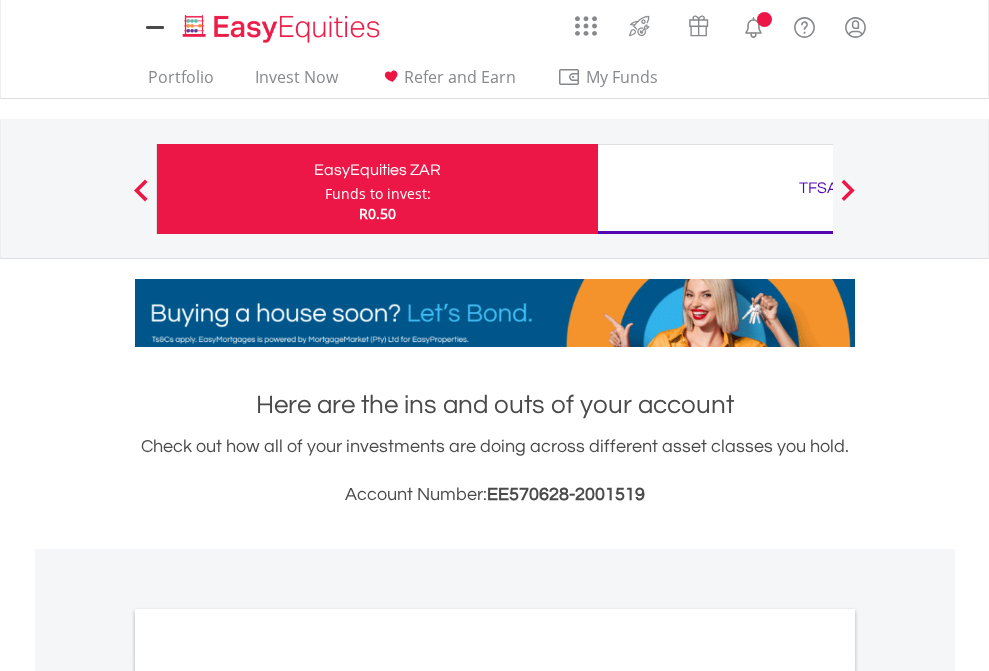 scroll, scrollTop: 0, scrollLeft: 0, axis: both 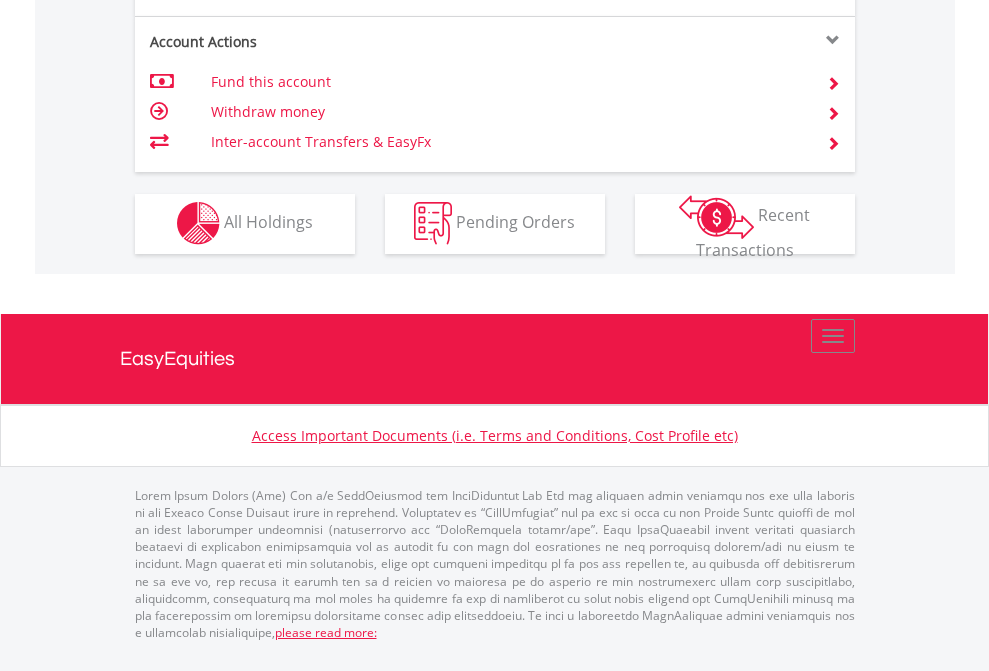 click on "Investment types" at bounding box center (706, -337) 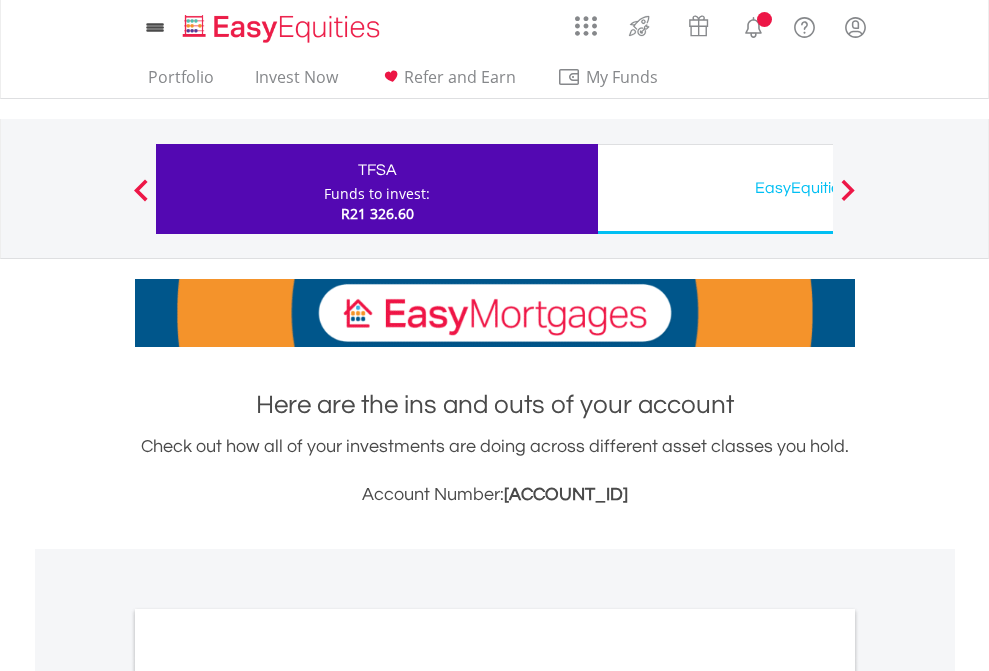 scroll, scrollTop: 0, scrollLeft: 0, axis: both 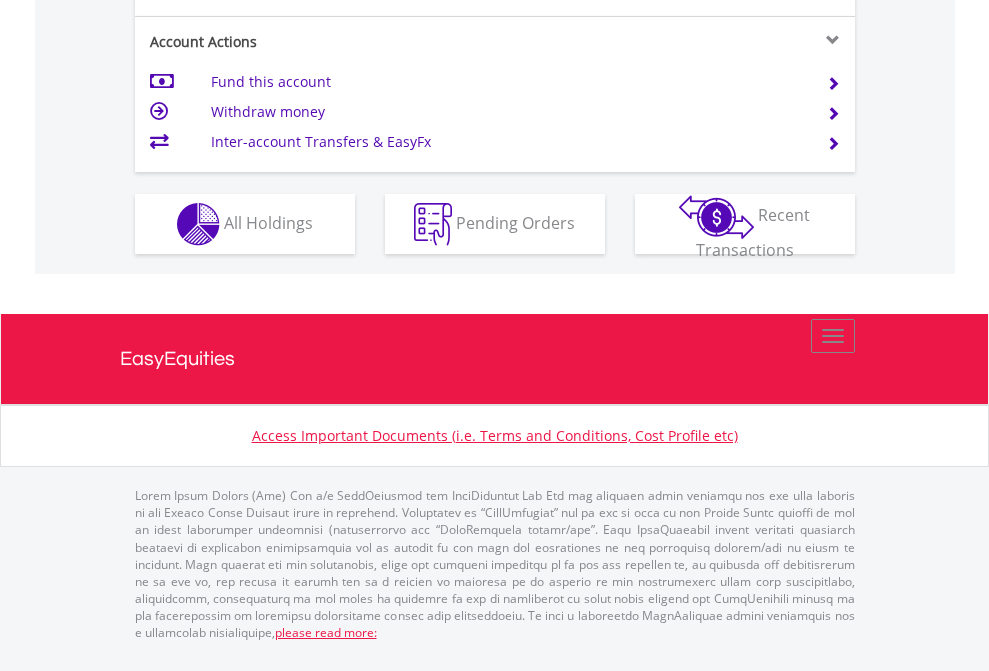 click on "Investment types" at bounding box center [706, -337] 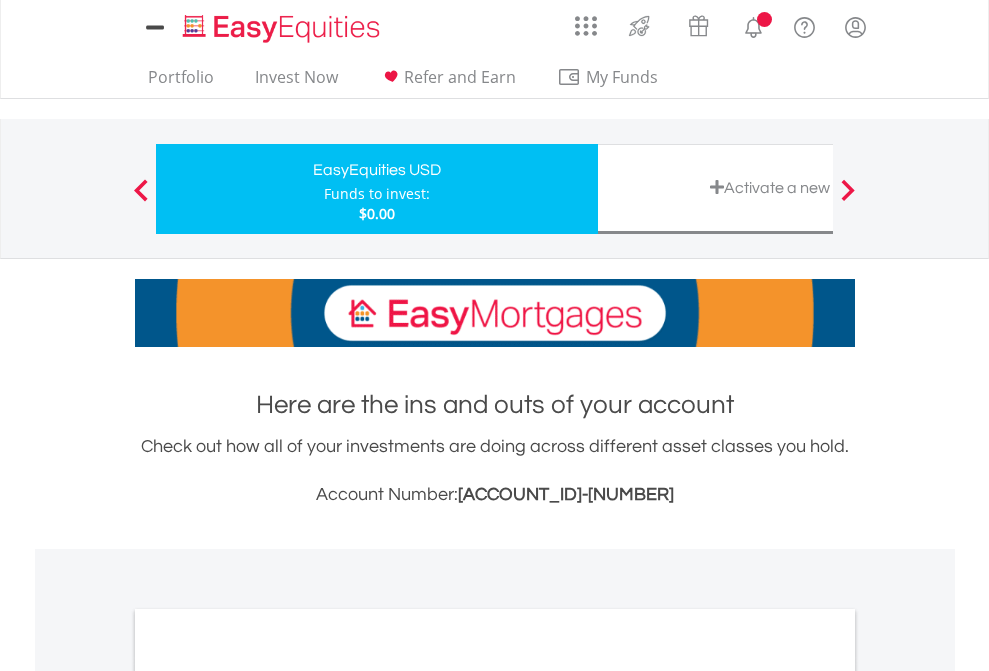 scroll, scrollTop: 0, scrollLeft: 0, axis: both 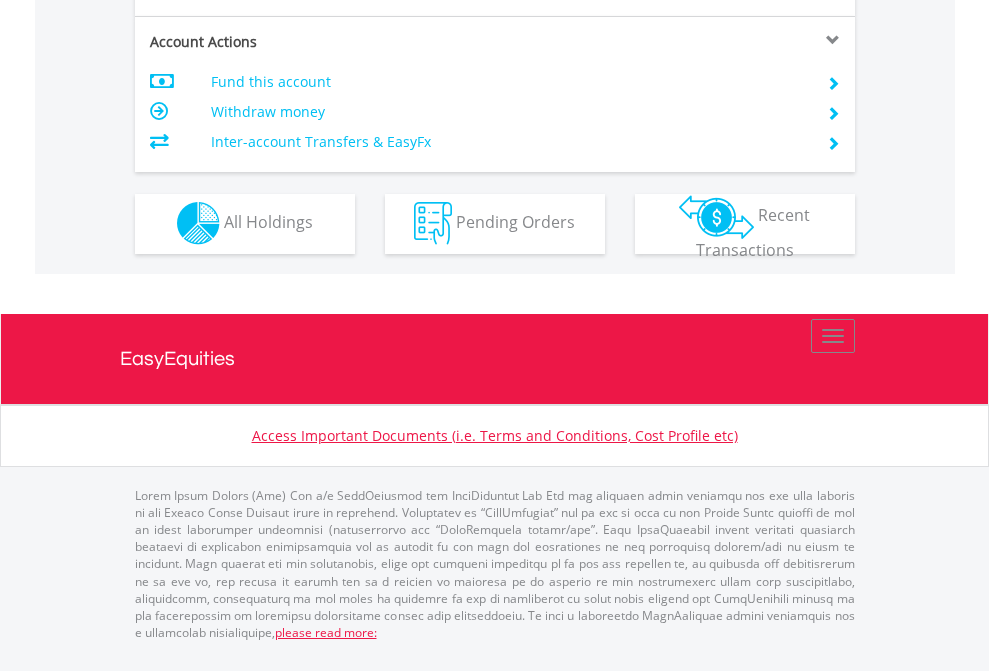 click on "Investment types" at bounding box center [706, -337] 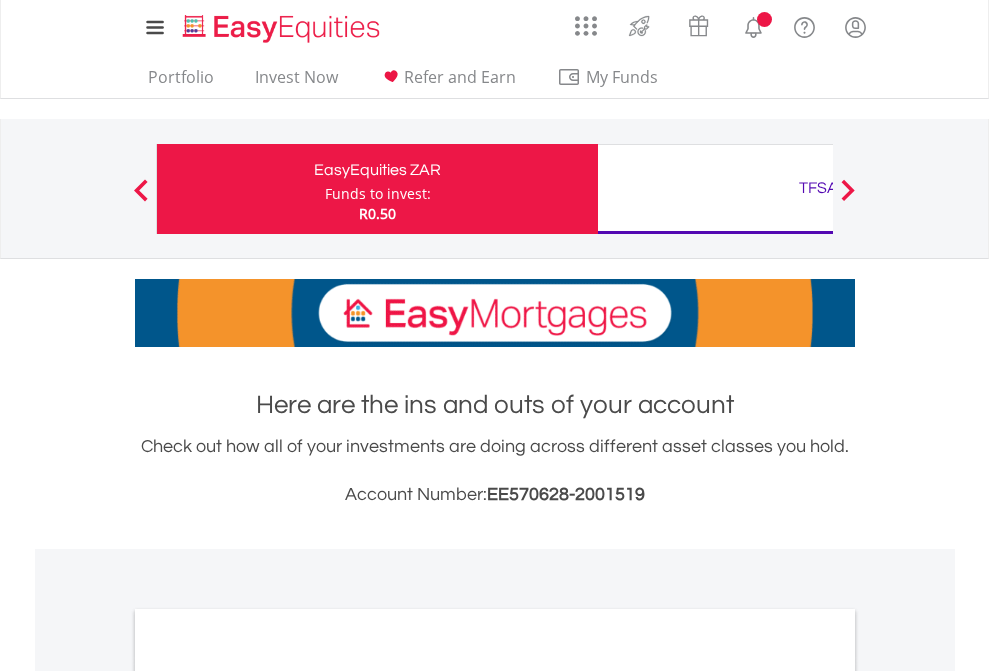 scroll, scrollTop: 0, scrollLeft: 0, axis: both 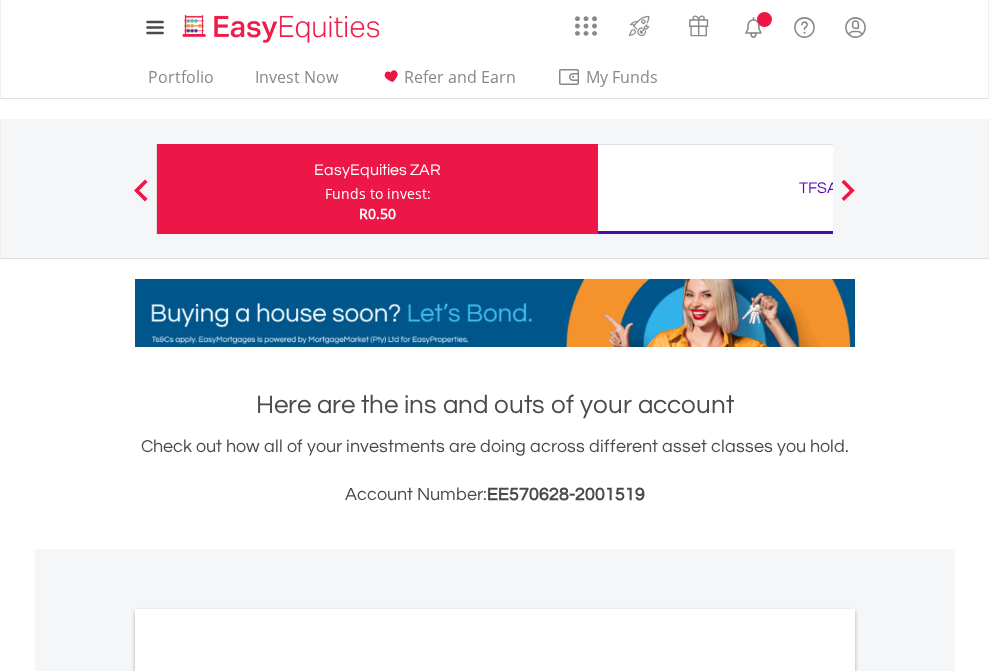 click on "All Holdings" at bounding box center [268, 1096] 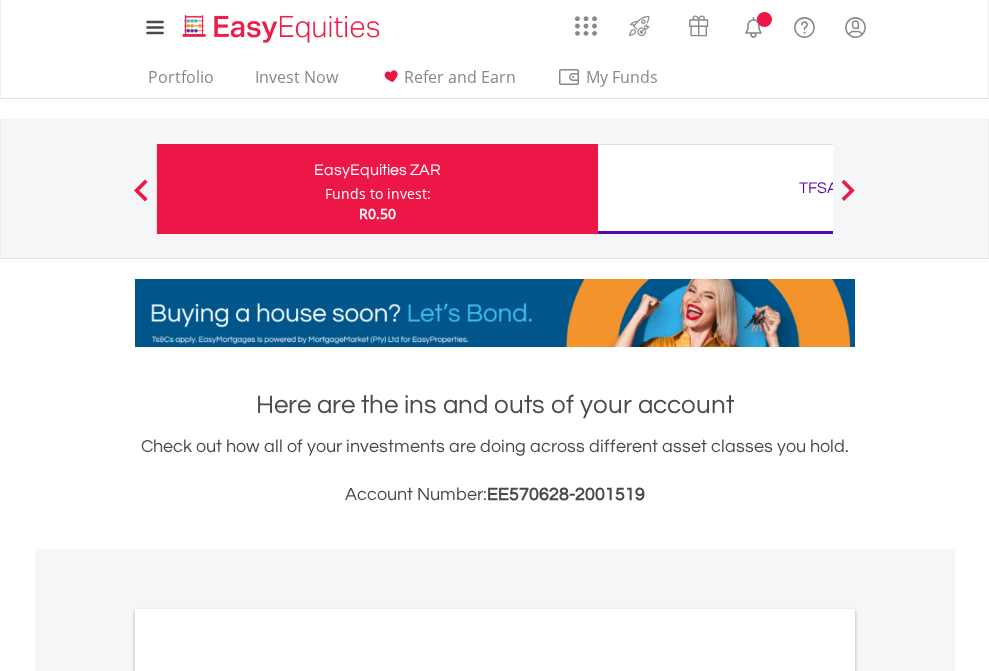 scroll, scrollTop: 1202, scrollLeft: 0, axis: vertical 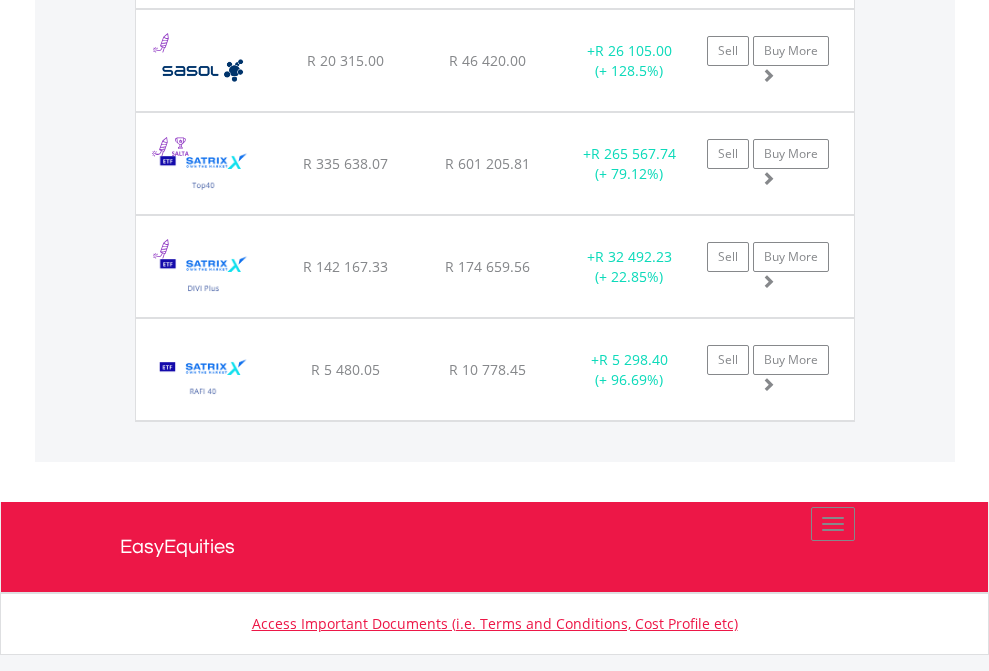 click on "TFSA" at bounding box center (818, -2076) 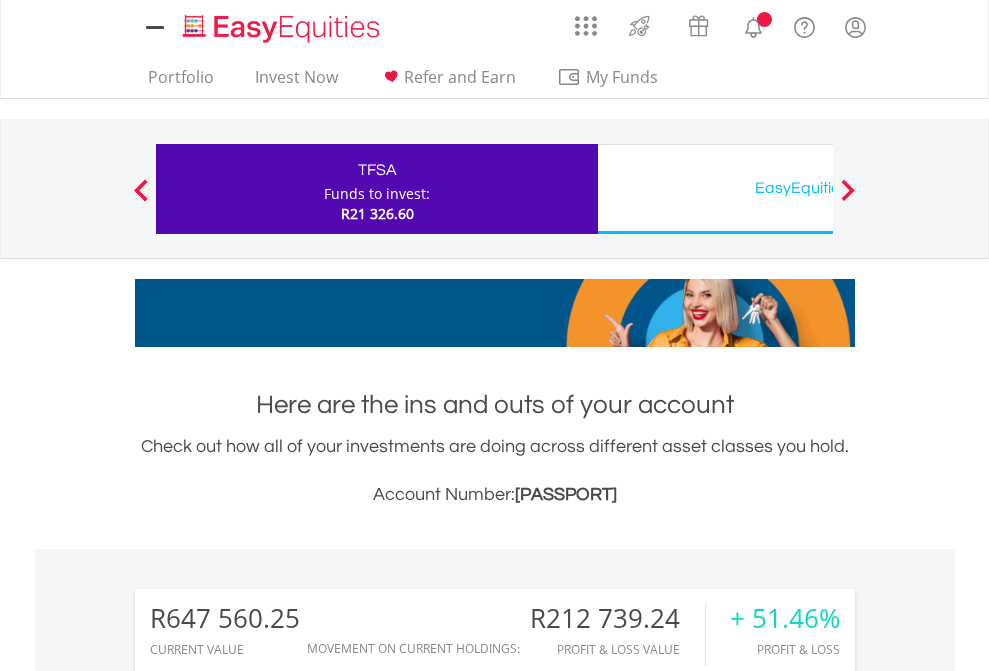 scroll, scrollTop: 1613, scrollLeft: 0, axis: vertical 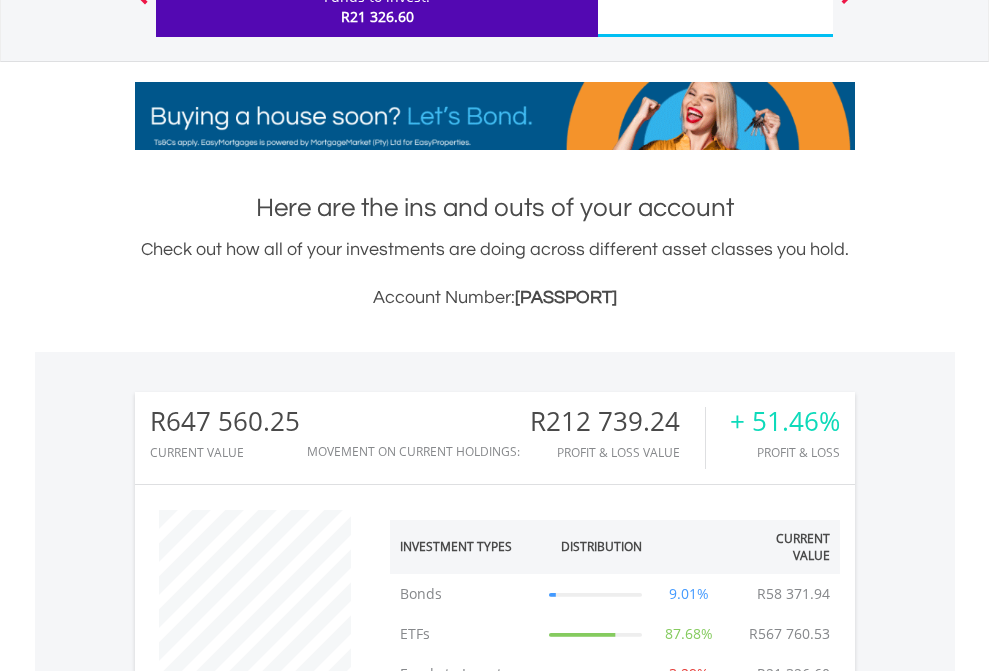 click on "All Holdings" at bounding box center (268, 1389) 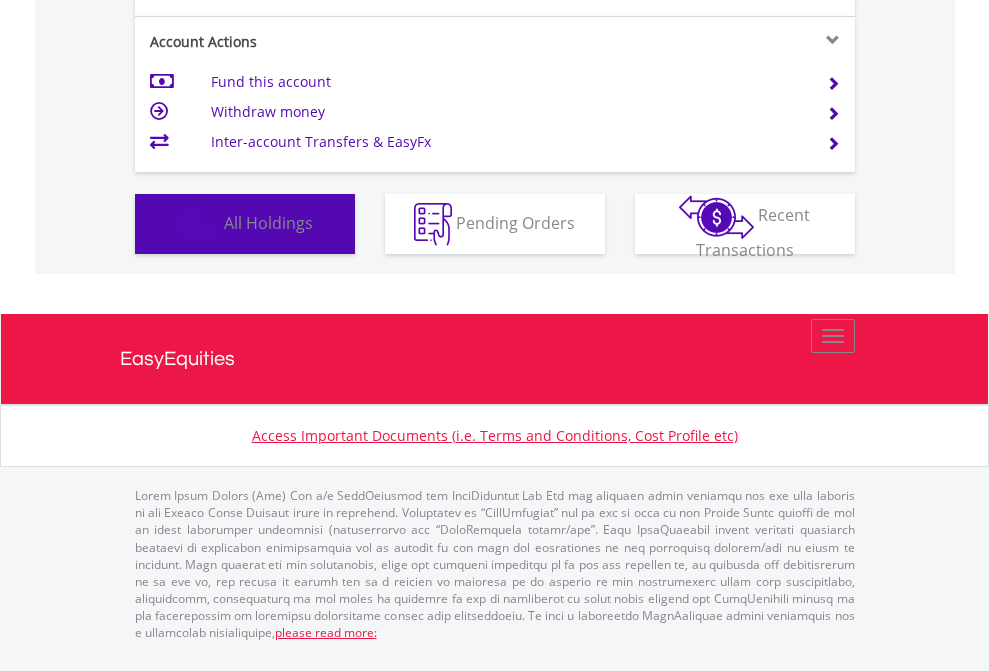 scroll, scrollTop: 999808, scrollLeft: 999687, axis: both 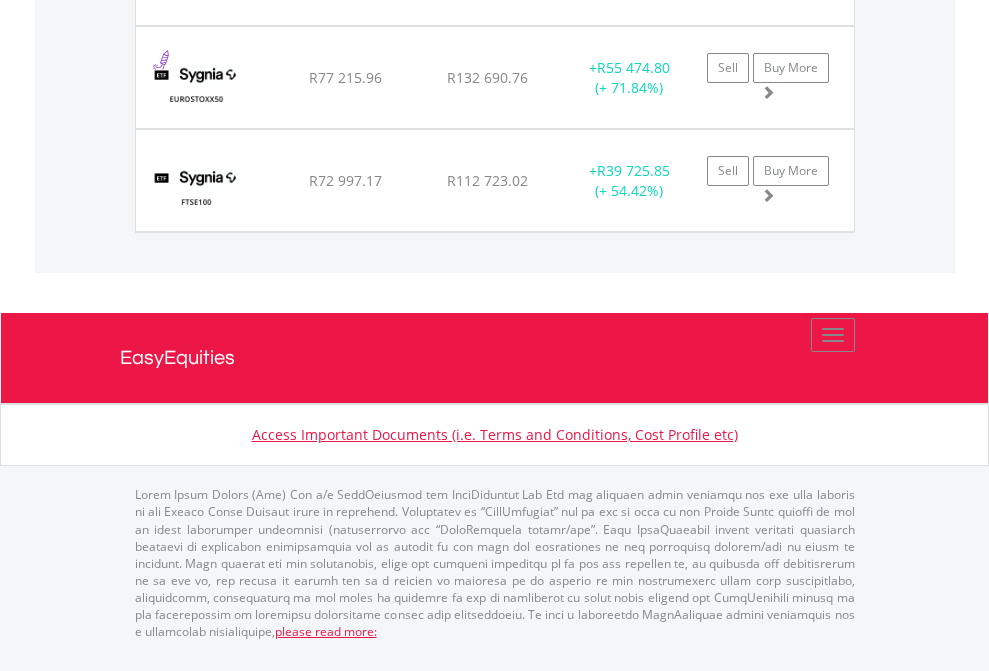 click on "EasyEquities USD" at bounding box center [818, -1871] 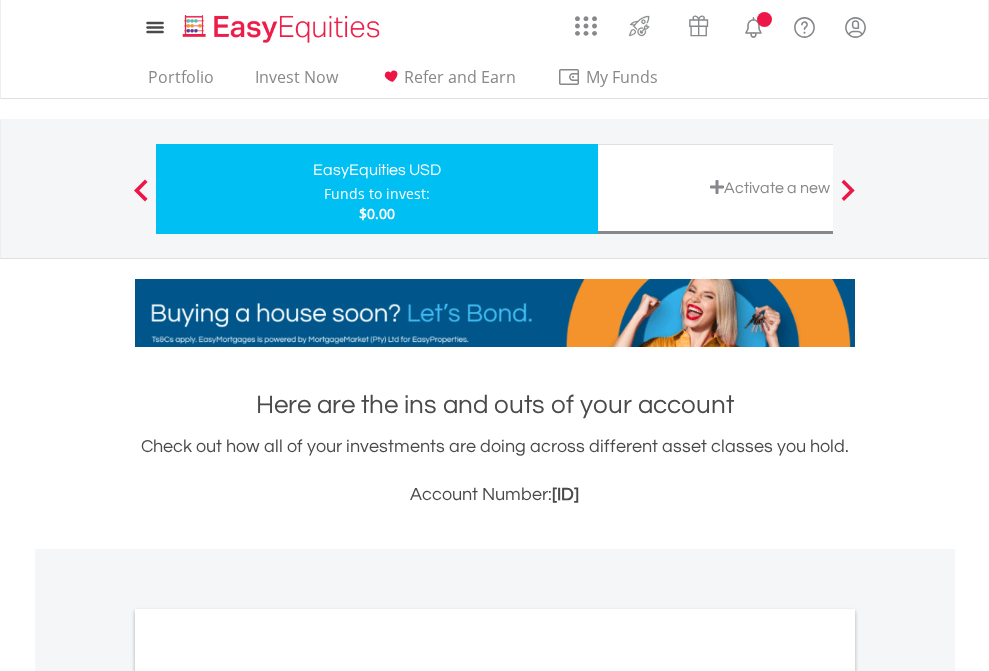 scroll, scrollTop: 1202, scrollLeft: 0, axis: vertical 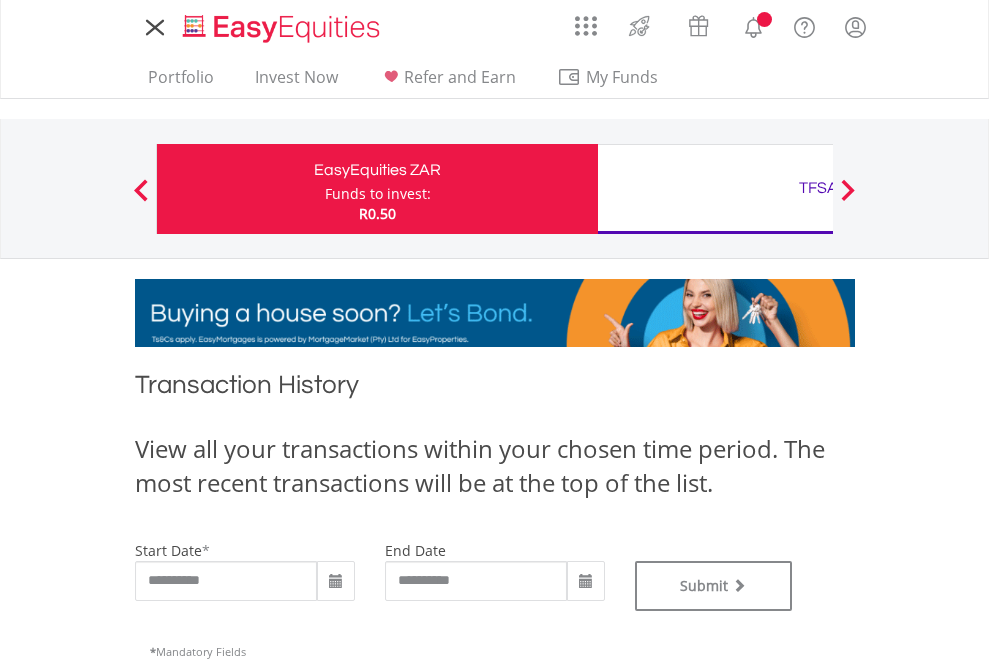 type on "**********" 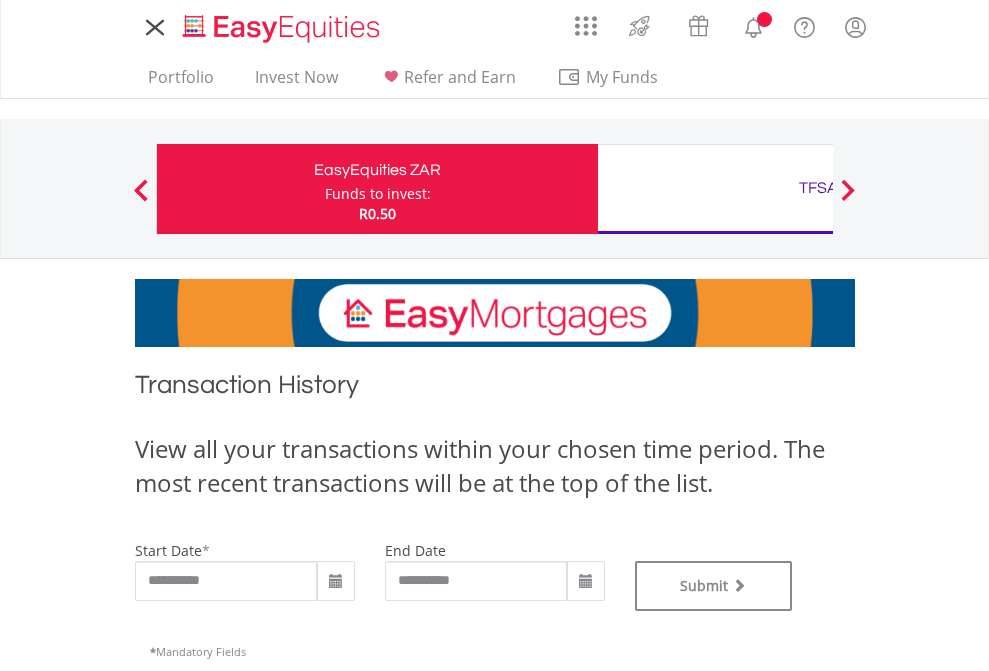 type on "**********" 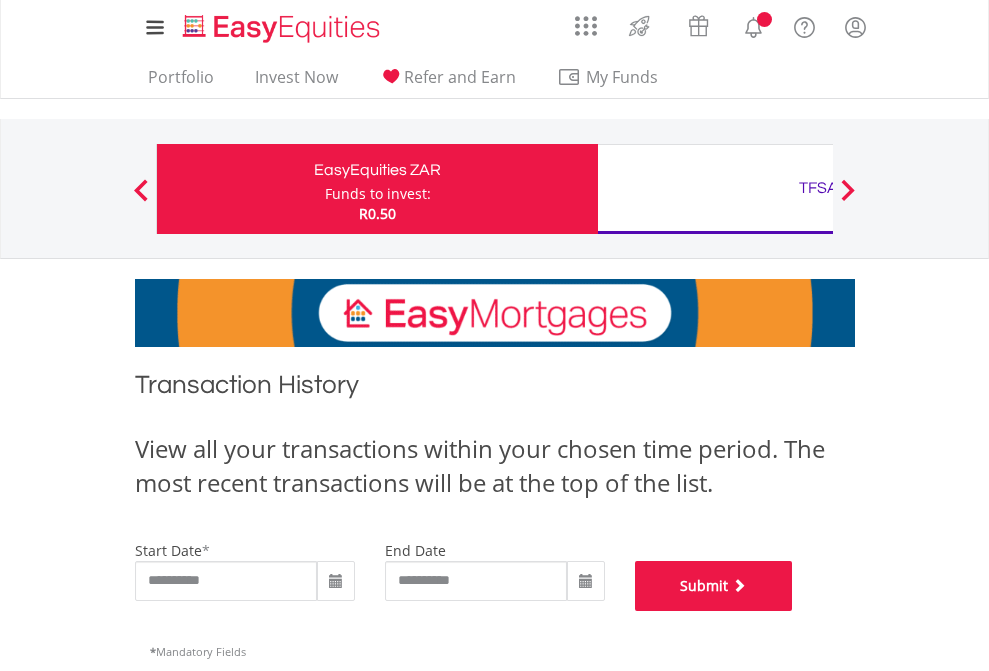 click on "Submit" at bounding box center [714, 586] 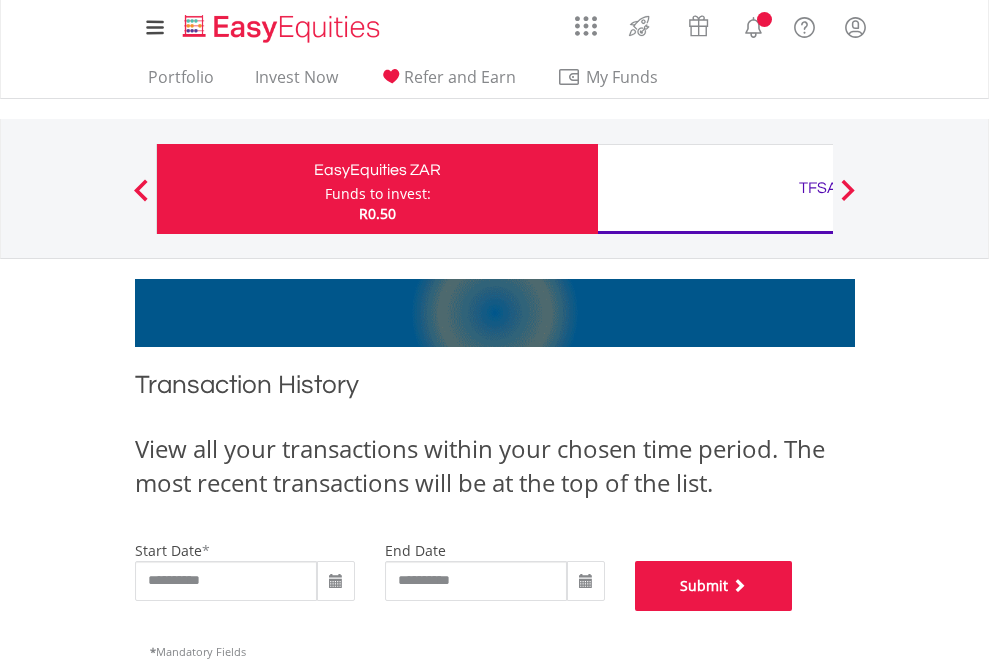 scroll, scrollTop: 811, scrollLeft: 0, axis: vertical 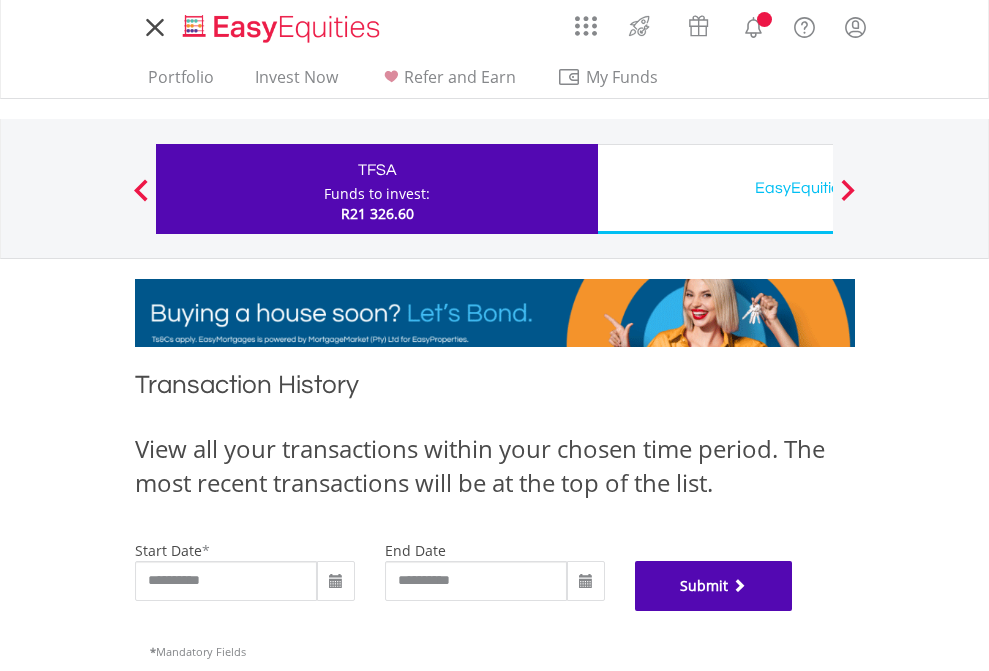 click on "Submit" at bounding box center [714, 586] 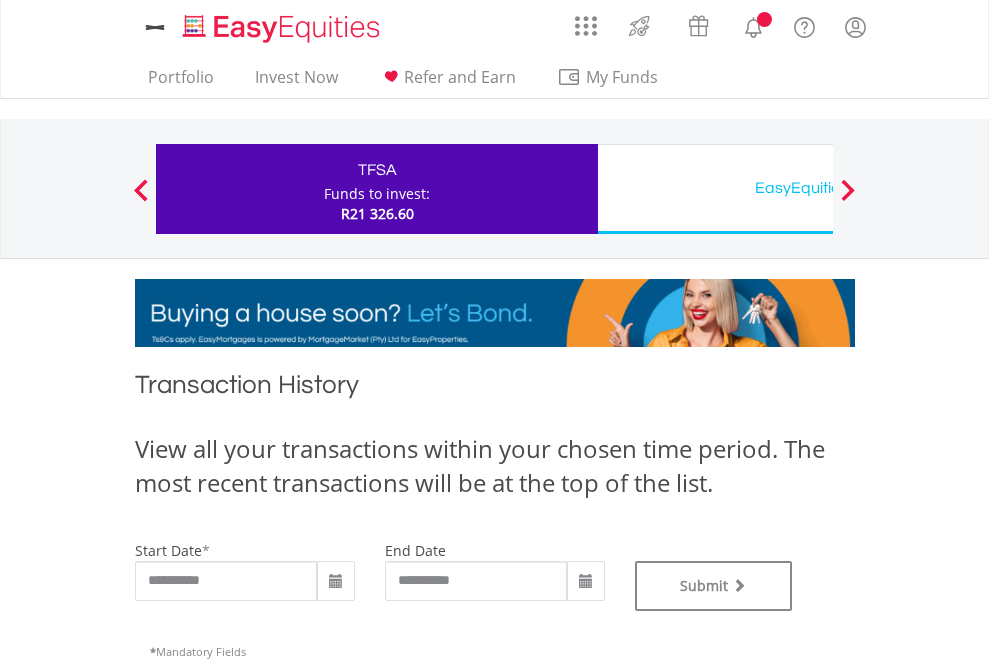 scroll, scrollTop: 0, scrollLeft: 0, axis: both 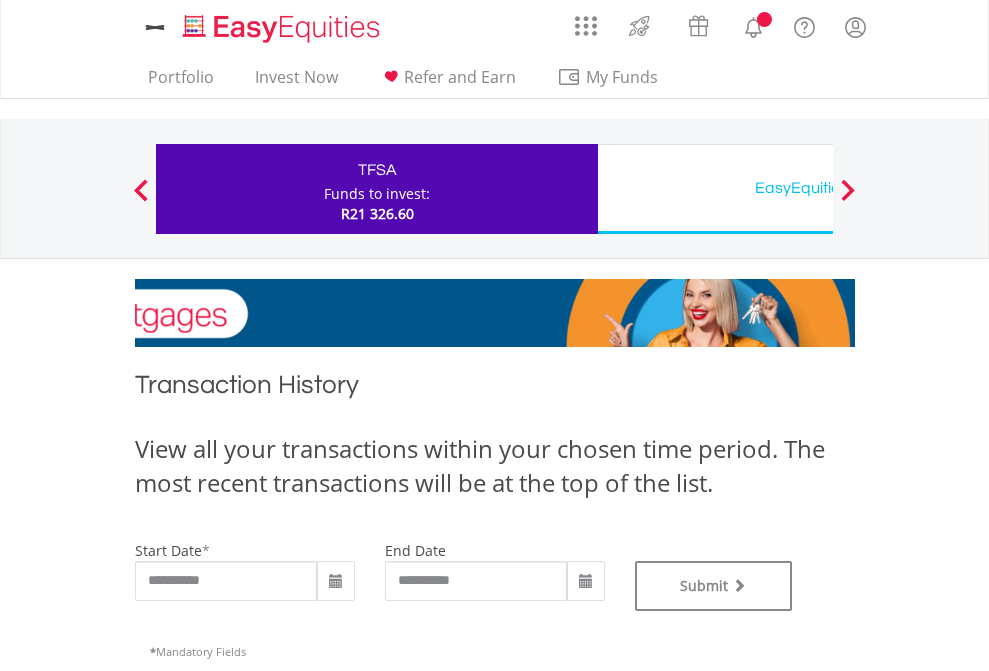 click on "EasyEquities USD" at bounding box center [818, 188] 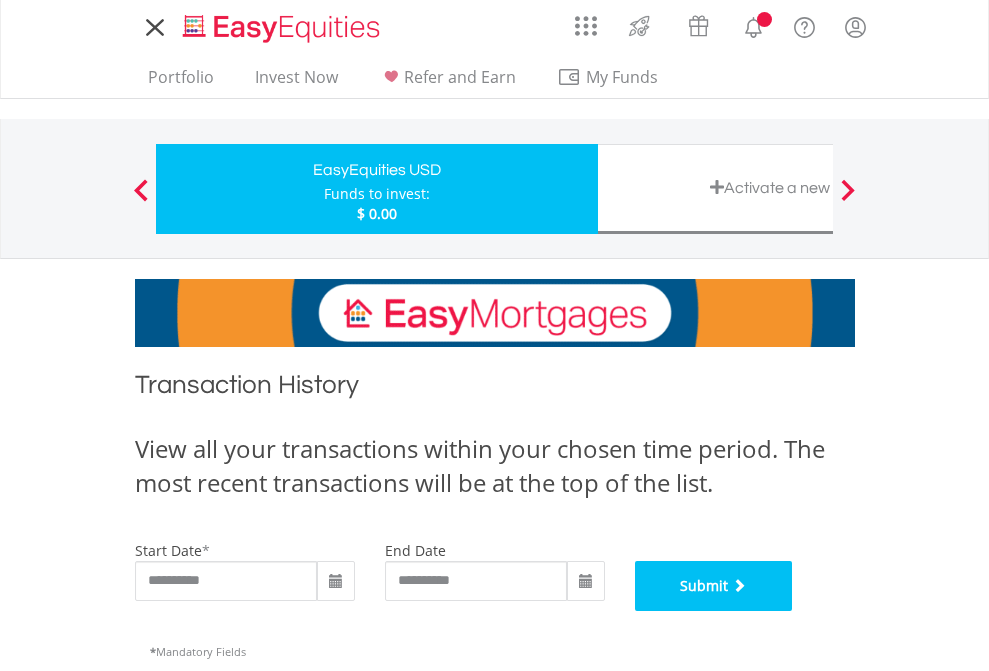click on "Submit" at bounding box center (714, 586) 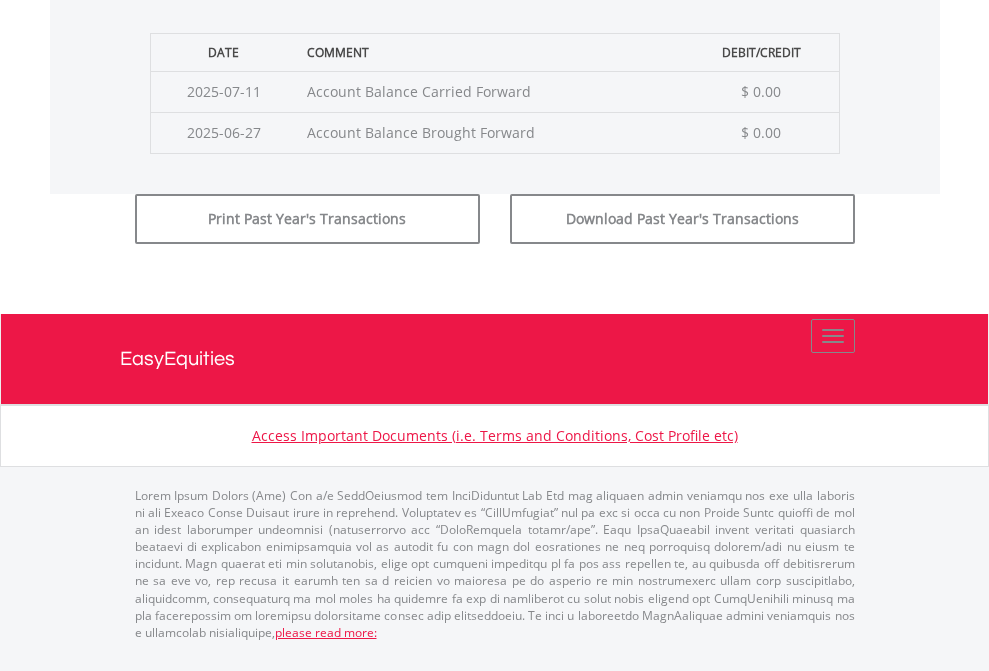 scroll, scrollTop: 811, scrollLeft: 0, axis: vertical 